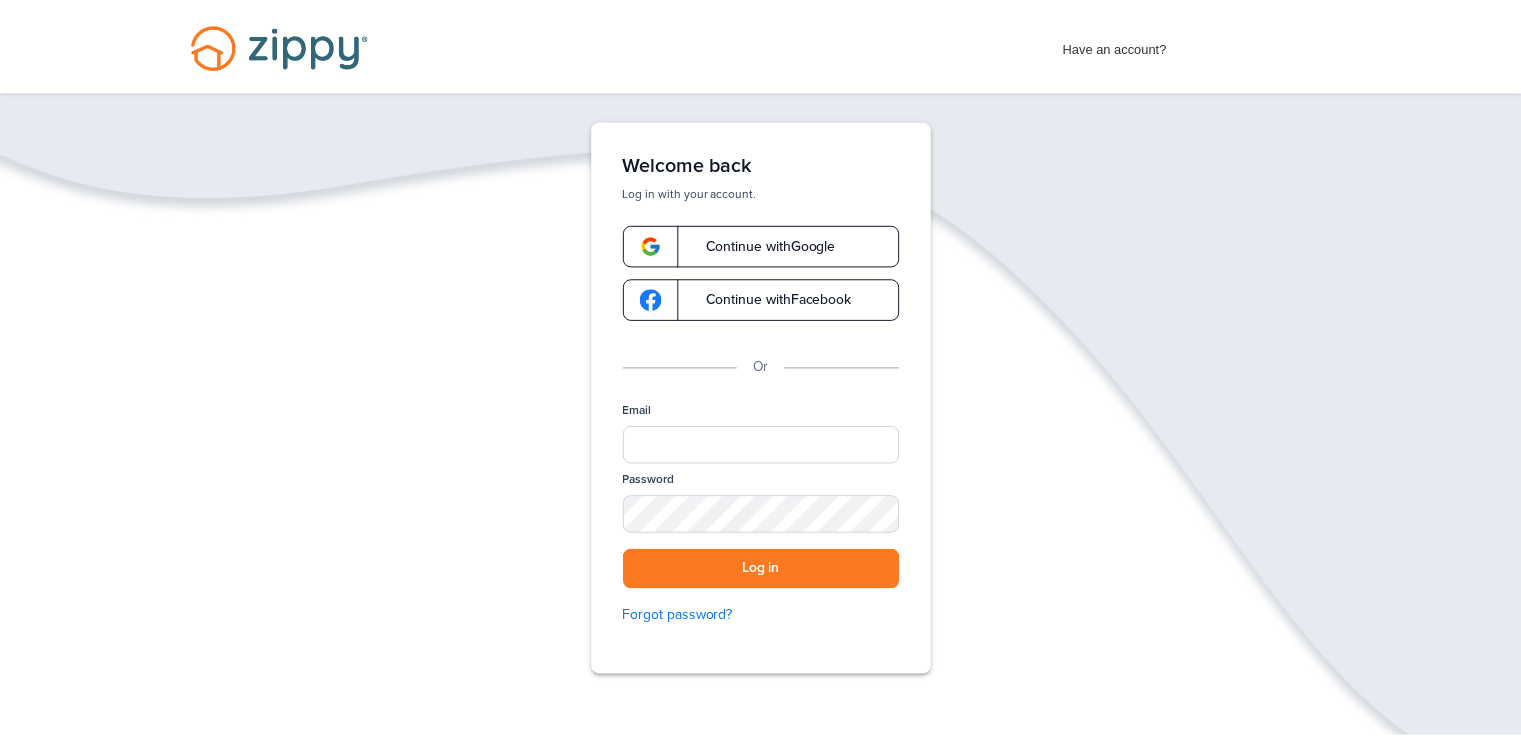 scroll, scrollTop: 0, scrollLeft: 0, axis: both 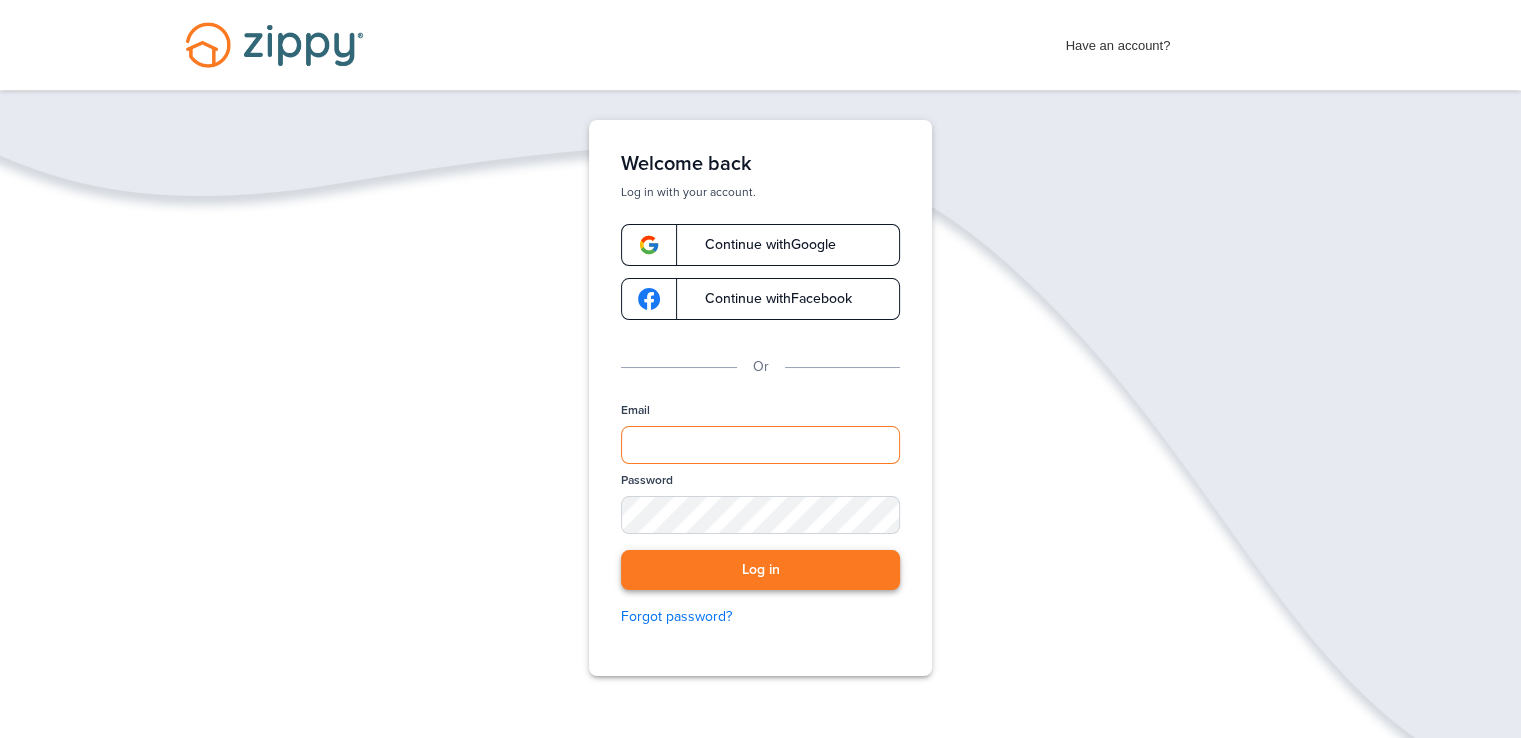 type on "**********" 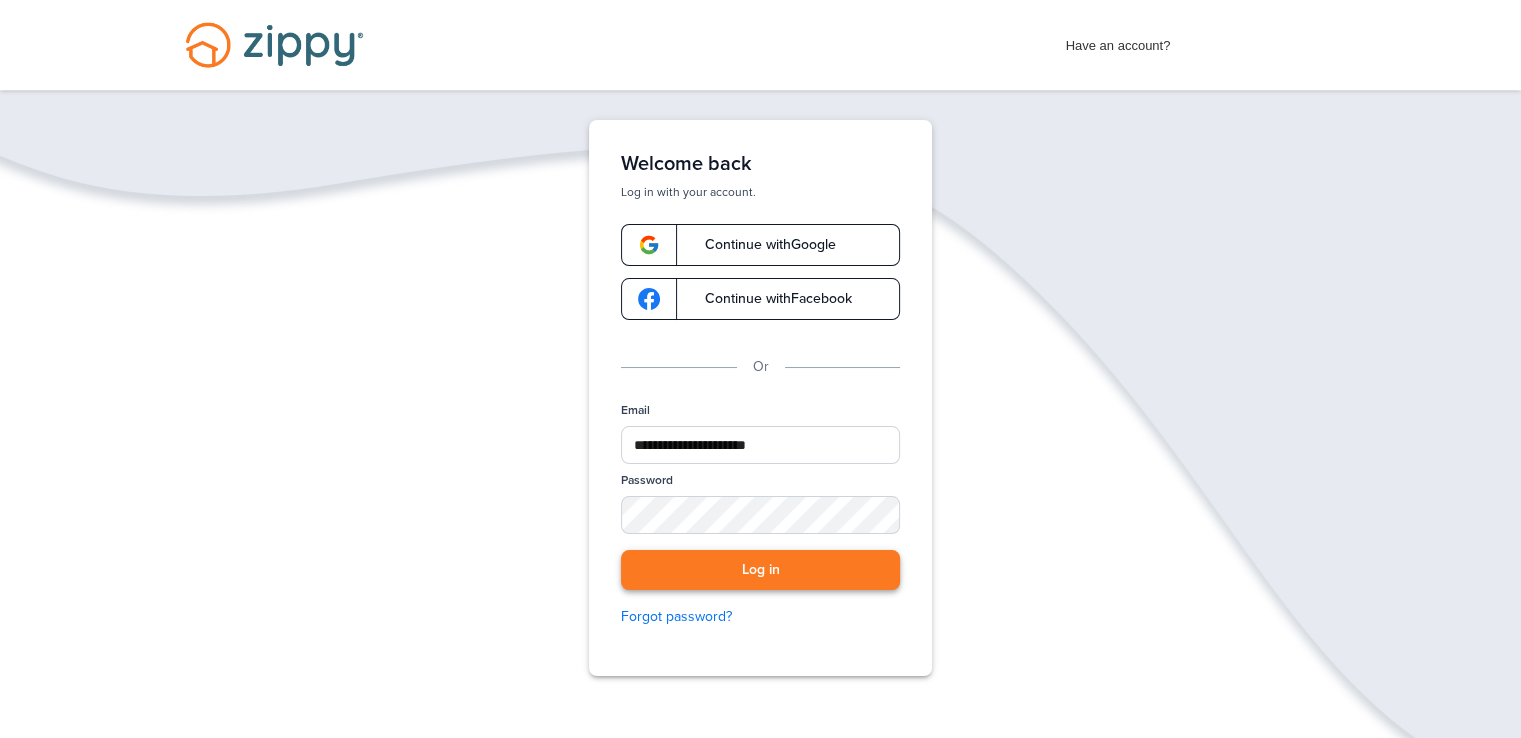 click on "Log in" at bounding box center (760, 570) 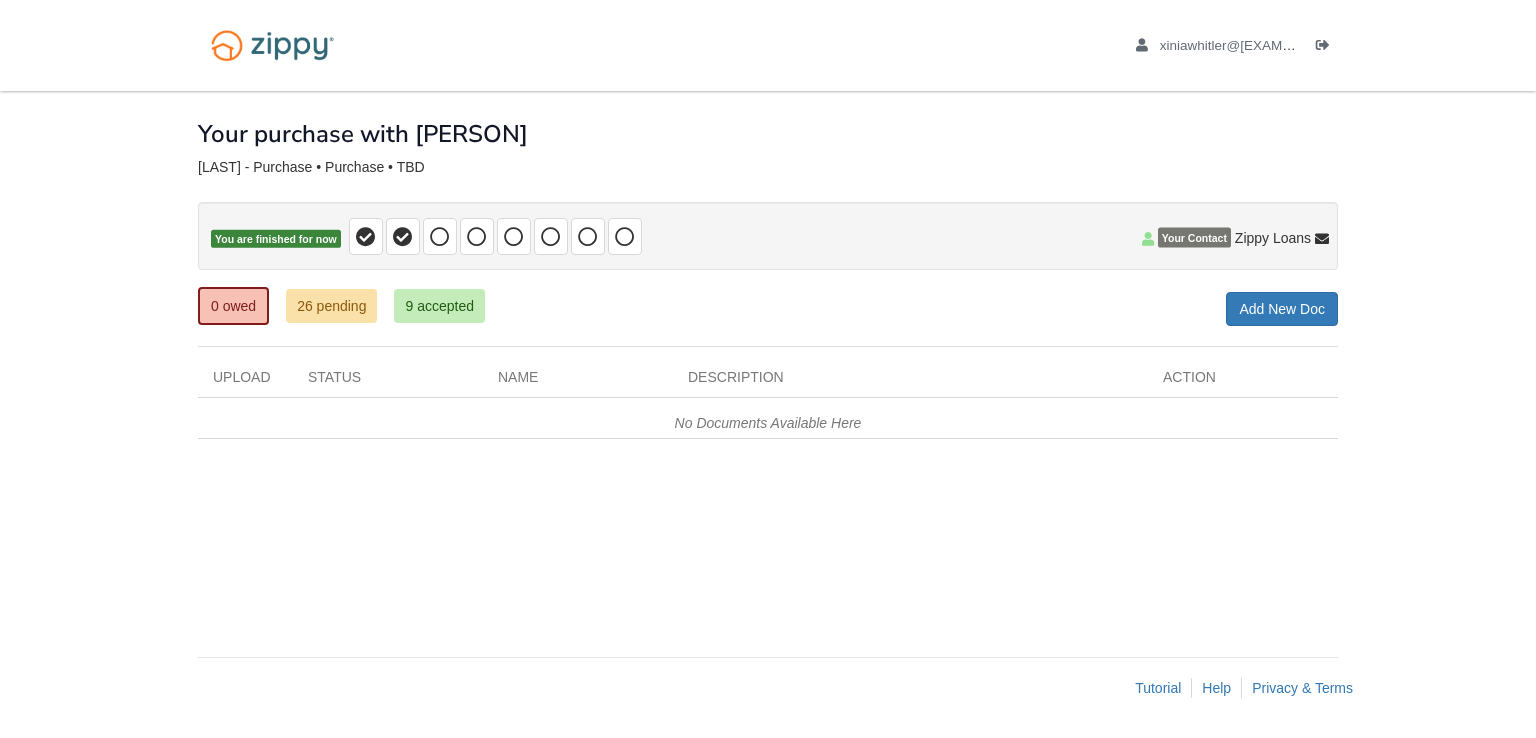 scroll, scrollTop: 0, scrollLeft: 0, axis: both 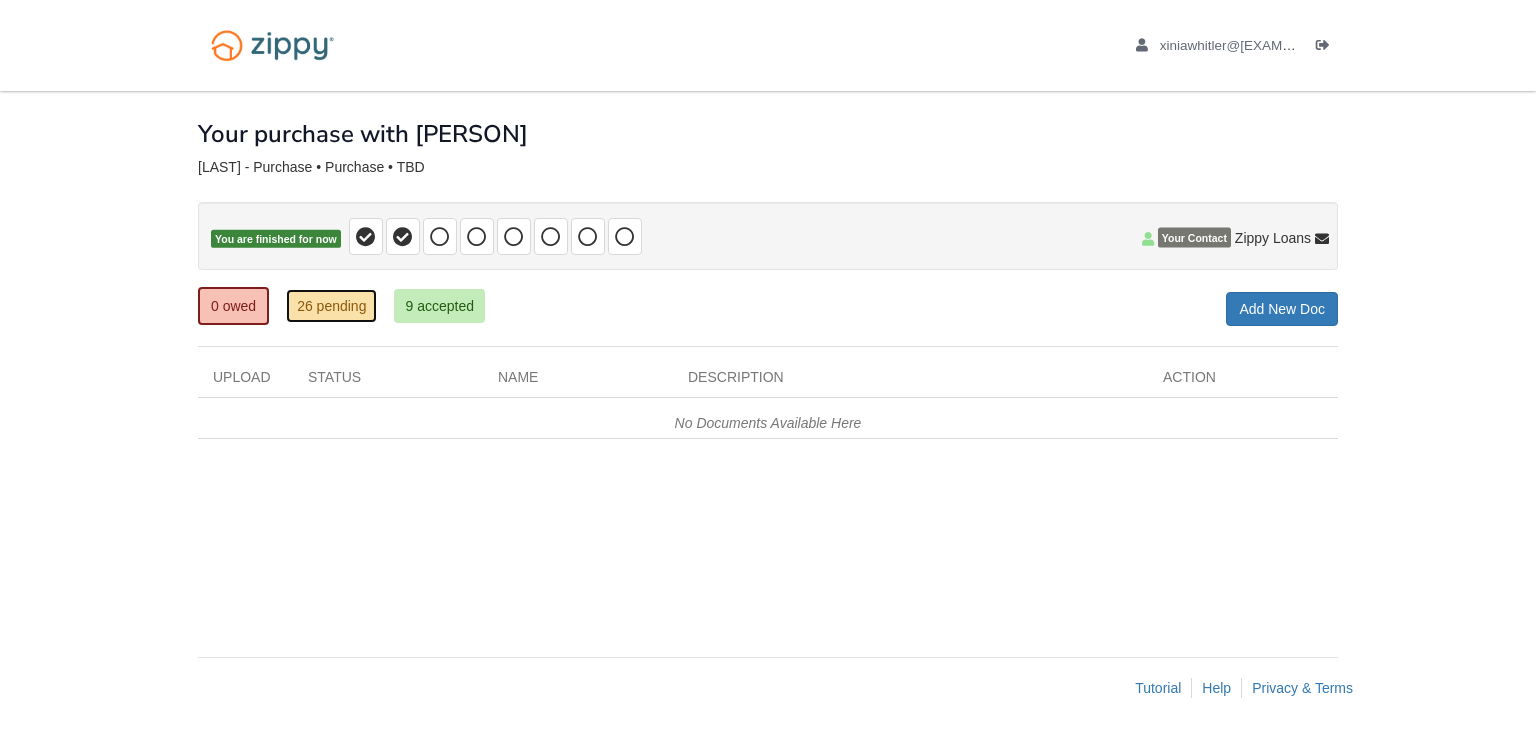 click on "26 pending" at bounding box center [331, 306] 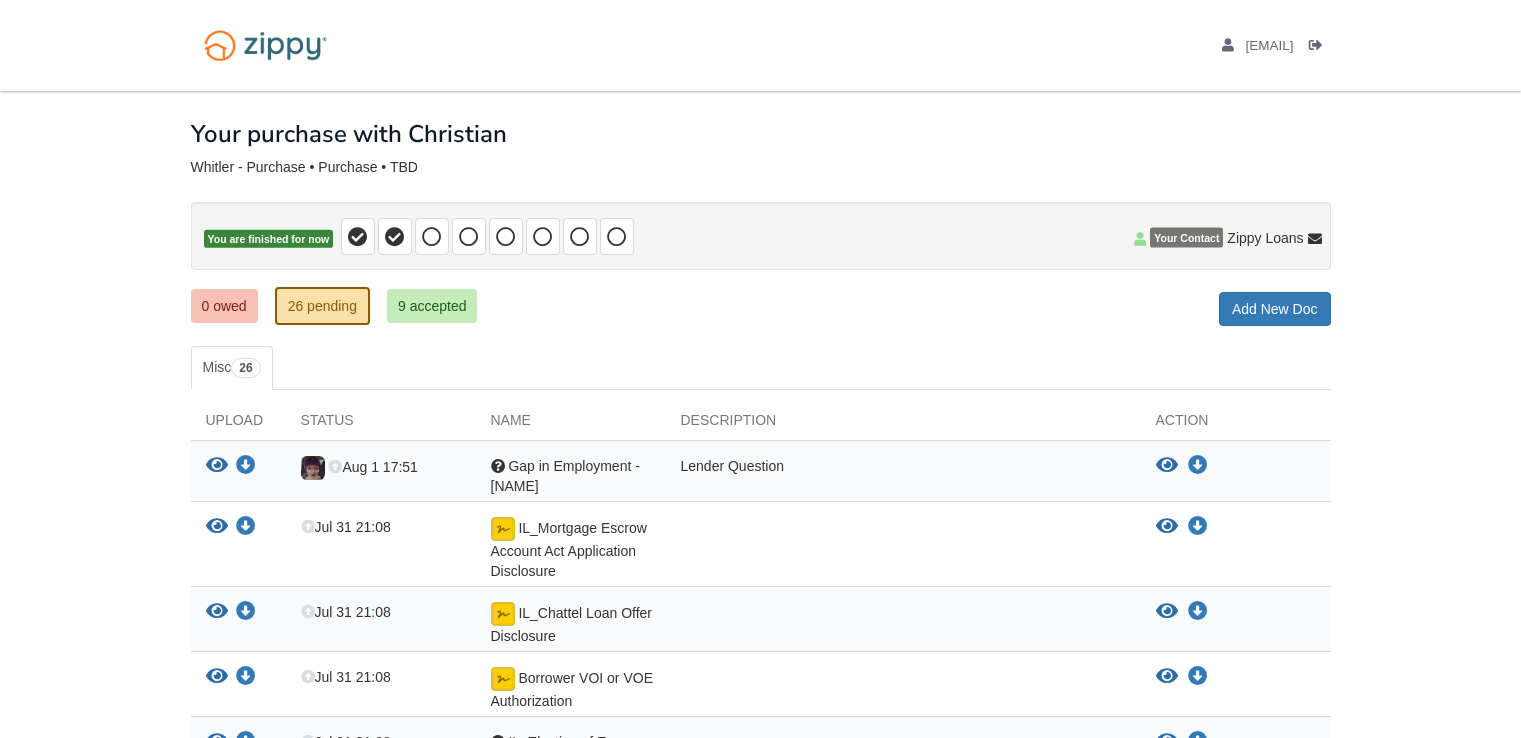 scroll, scrollTop: 0, scrollLeft: 0, axis: both 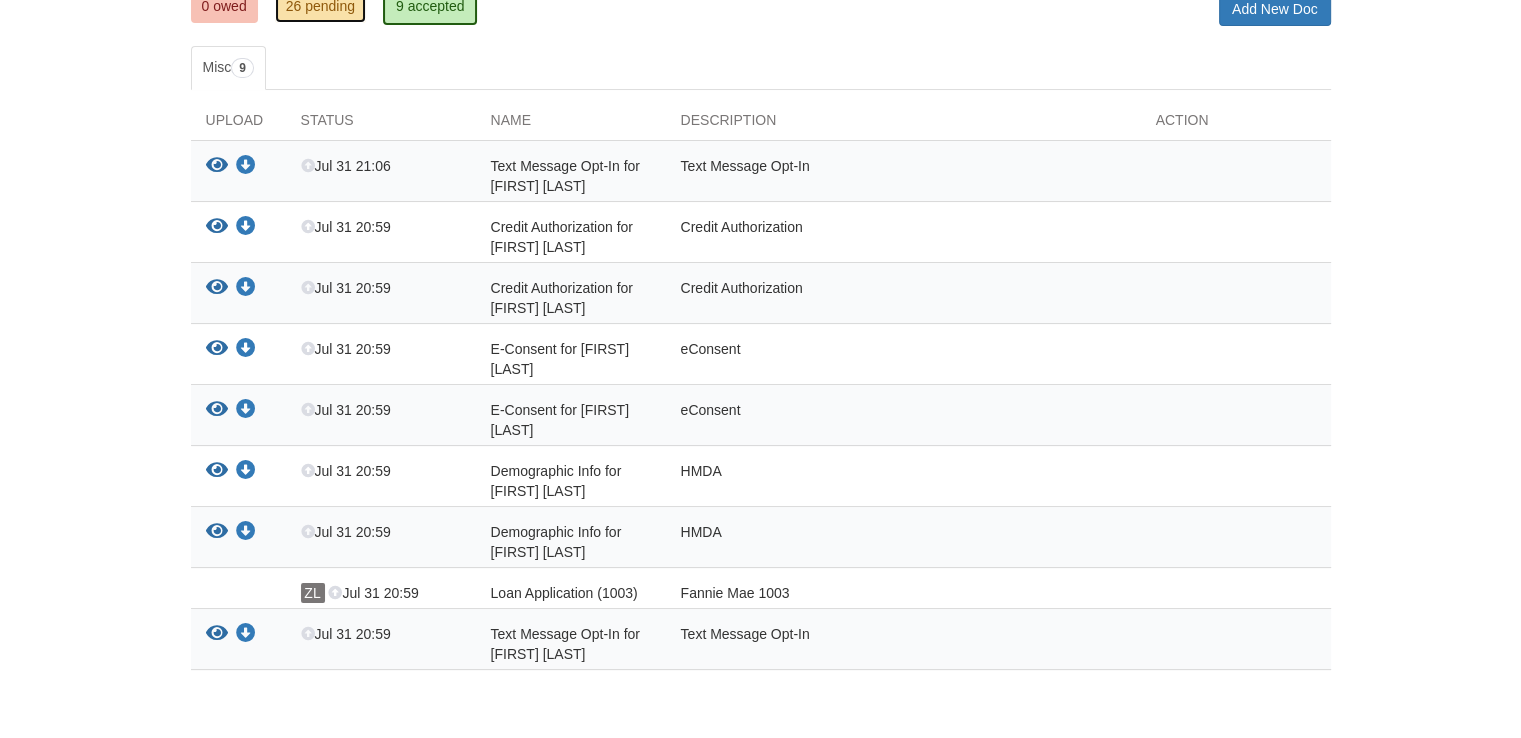 click on "26 pending" at bounding box center (320, 6) 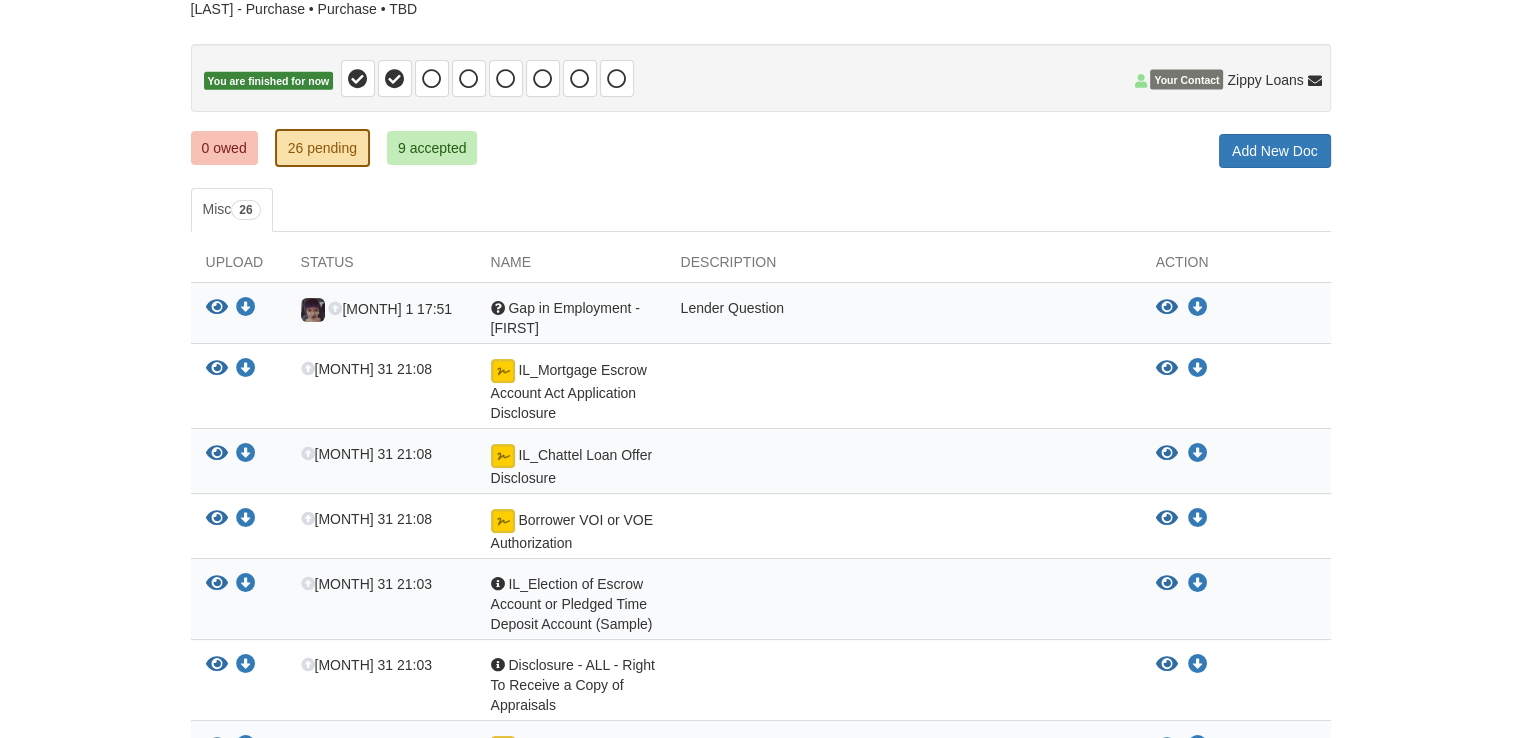 scroll, scrollTop: 0, scrollLeft: 0, axis: both 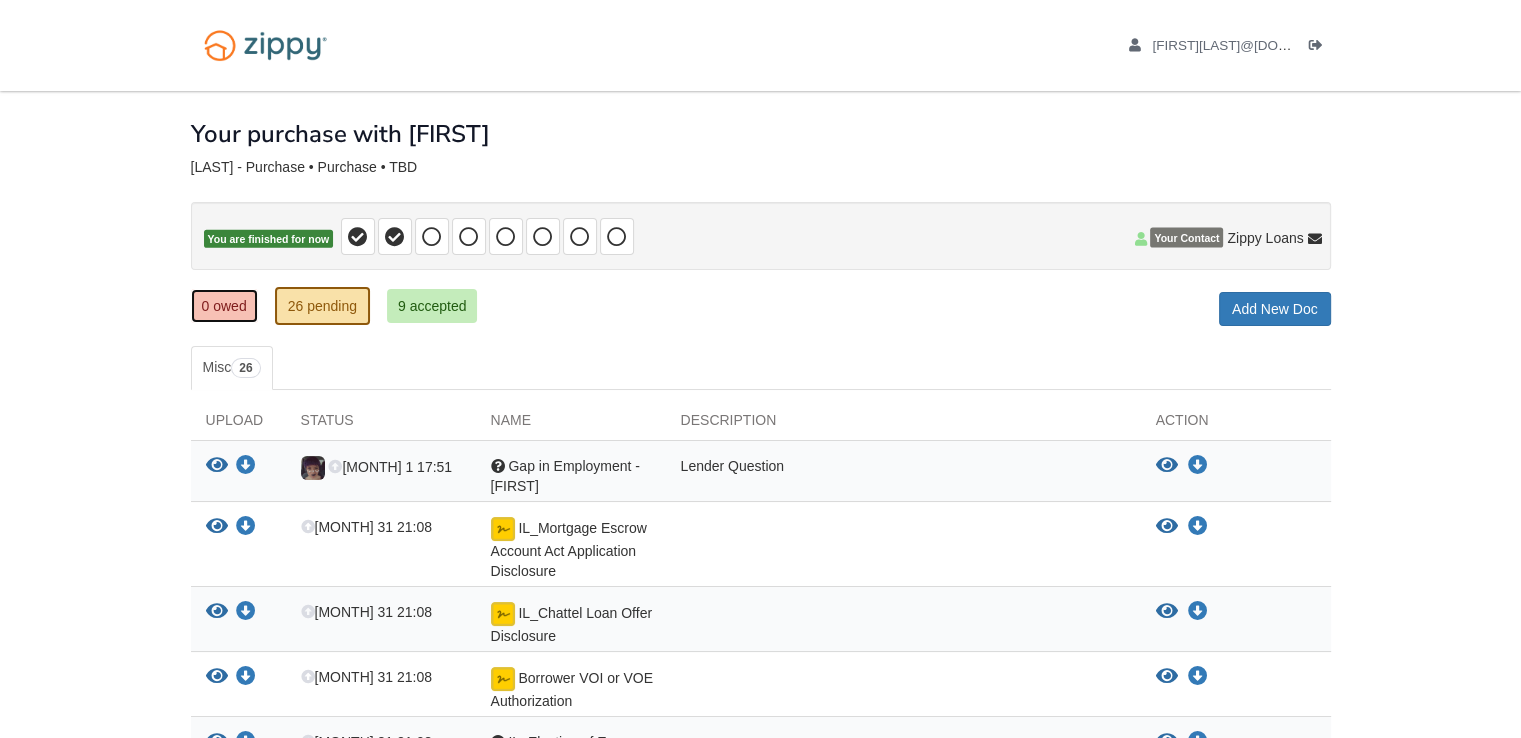 click on "0 owed" at bounding box center (224, 306) 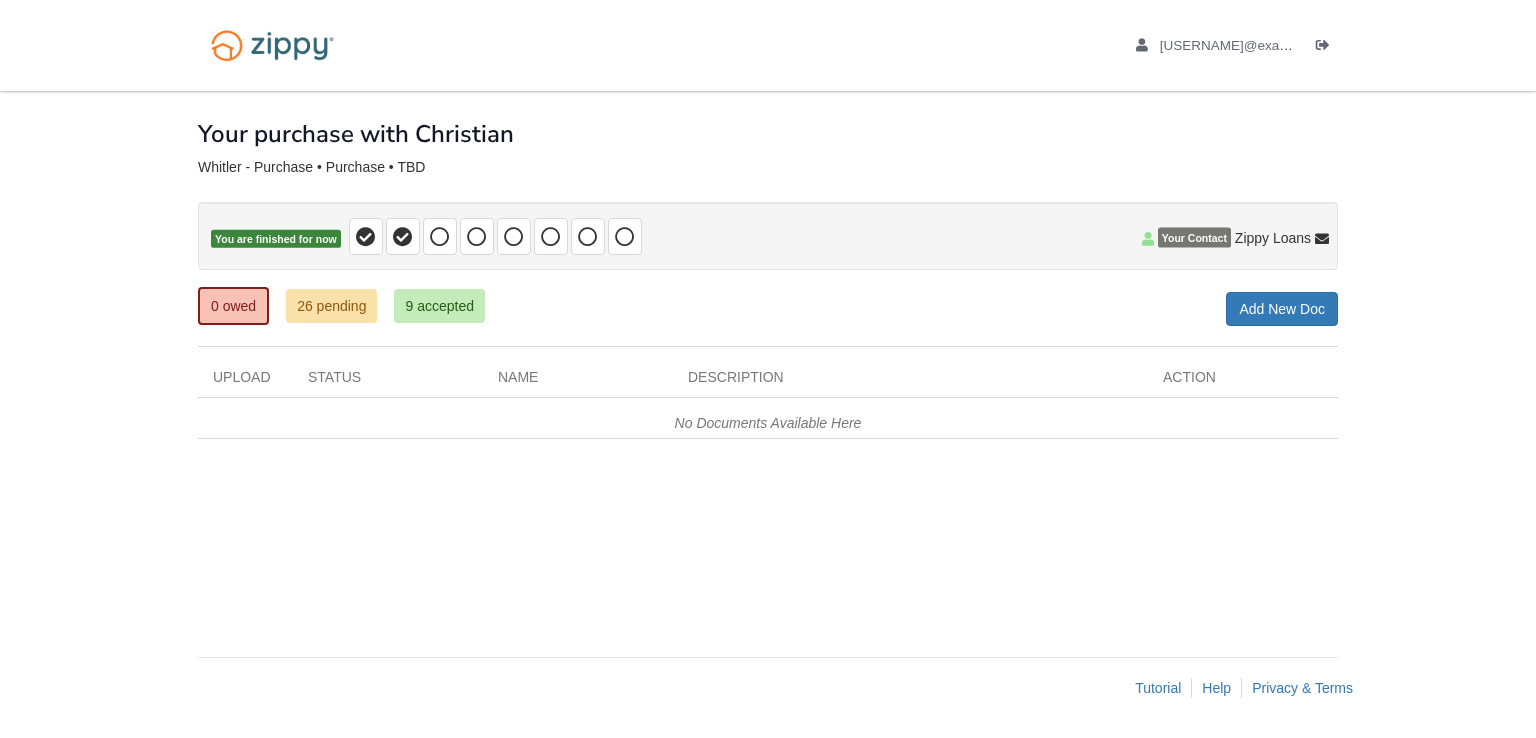 scroll, scrollTop: 0, scrollLeft: 0, axis: both 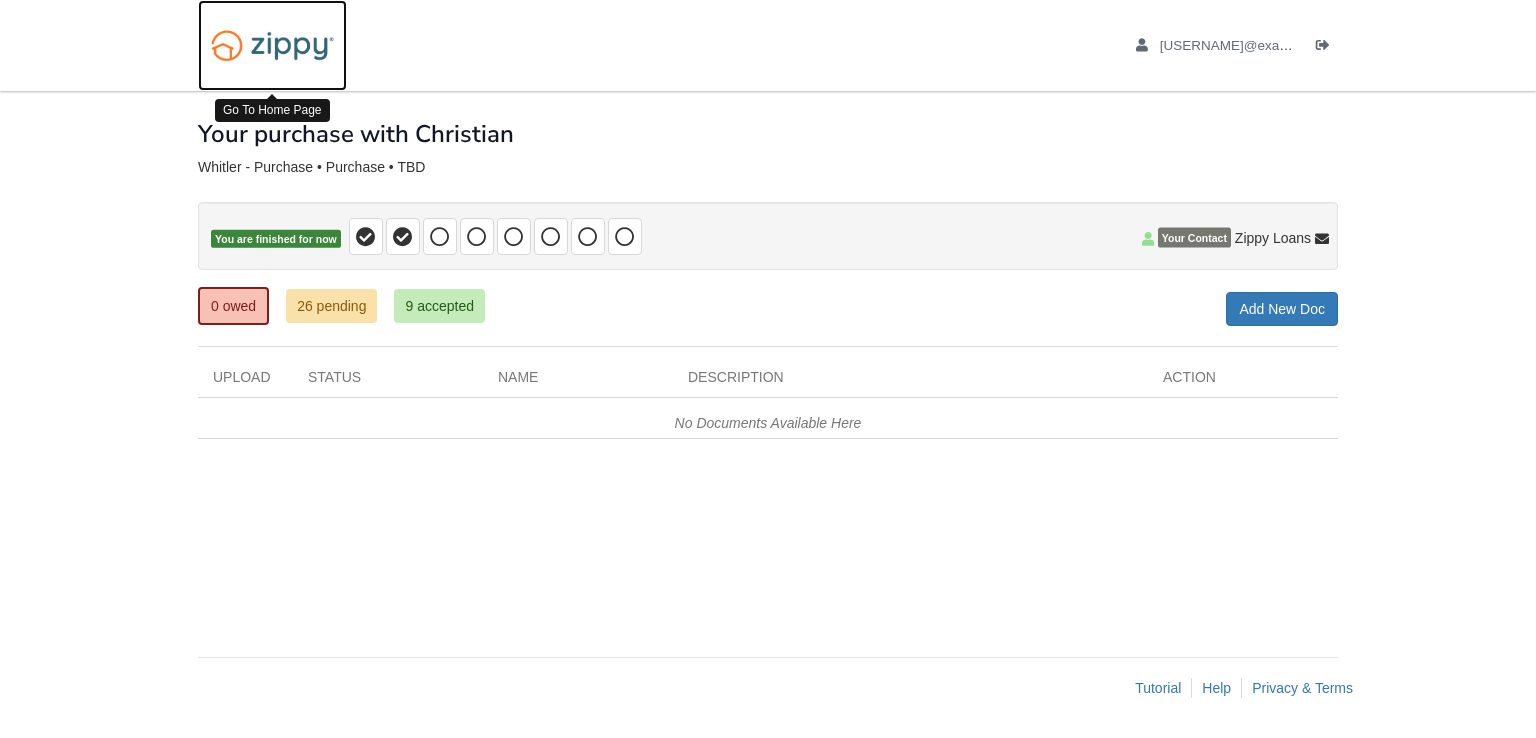 click at bounding box center [272, 45] 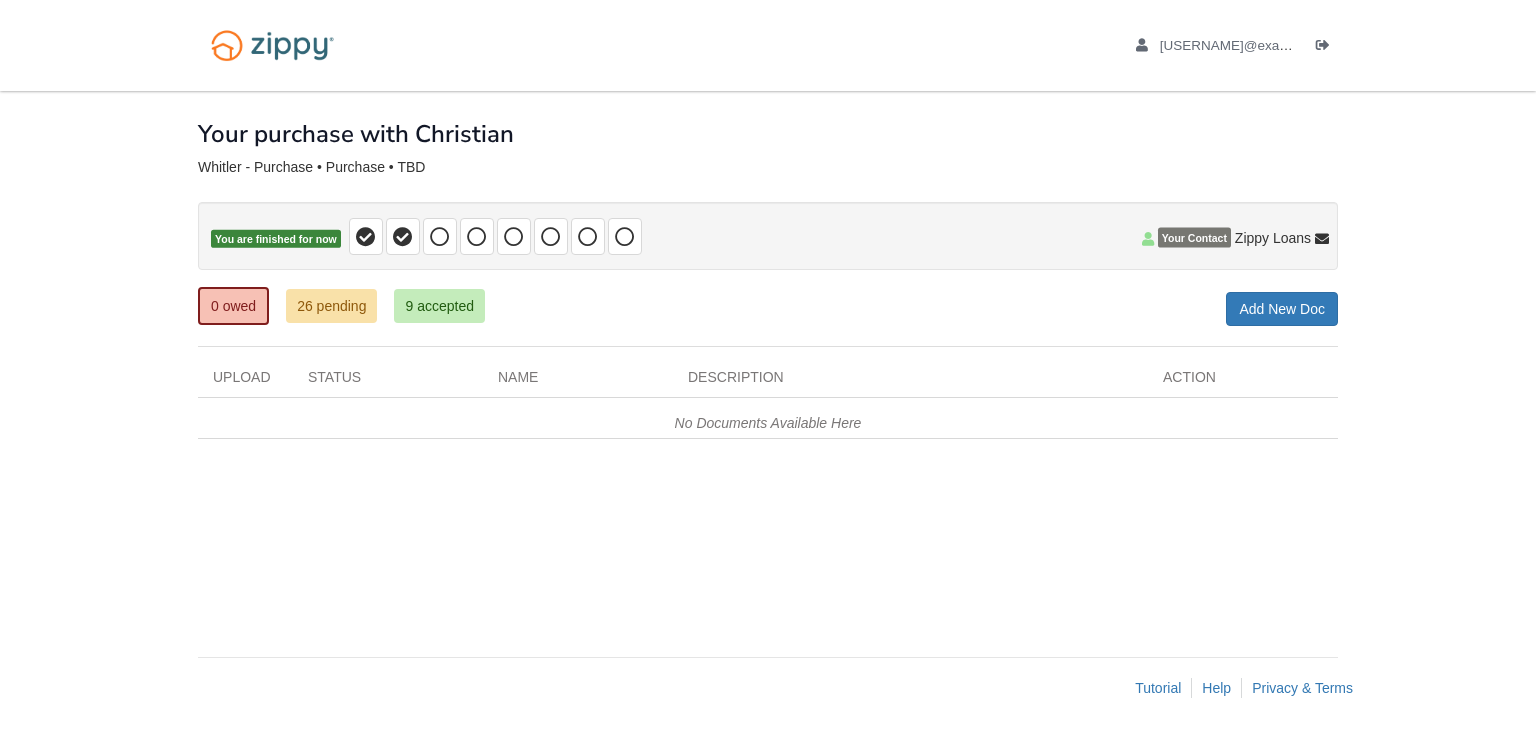 scroll, scrollTop: 0, scrollLeft: 0, axis: both 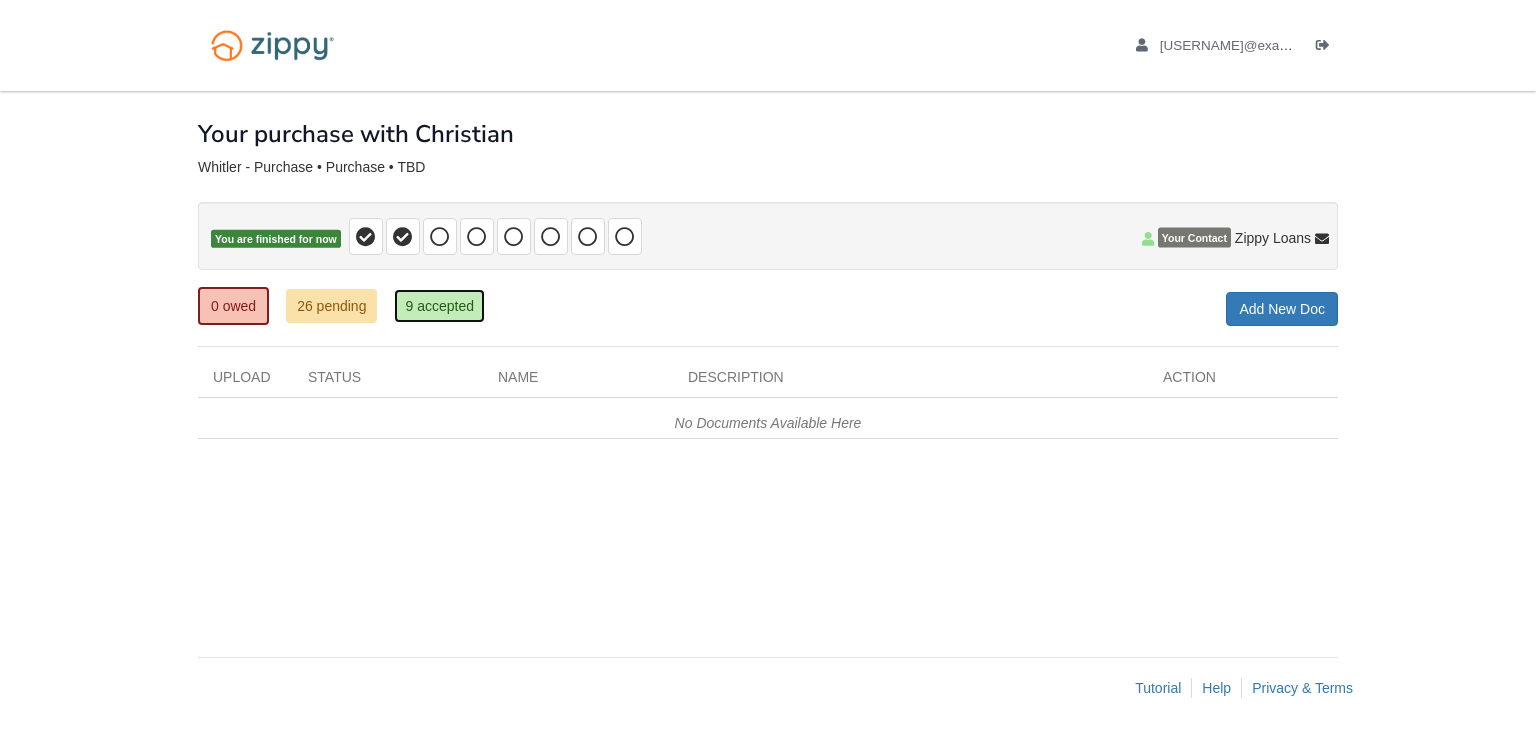 click on "9 accepted" at bounding box center (439, 306) 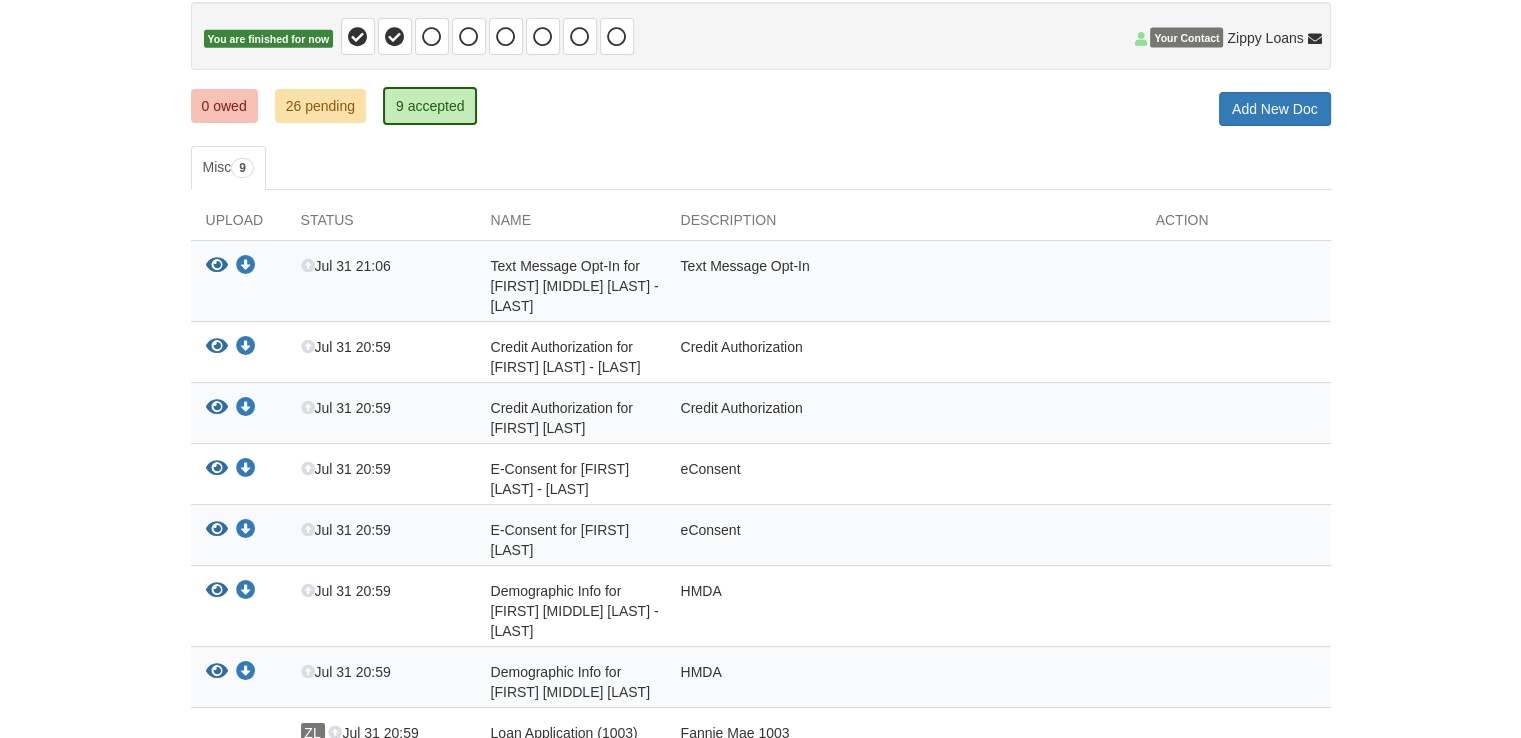 scroll, scrollTop: 0, scrollLeft: 0, axis: both 